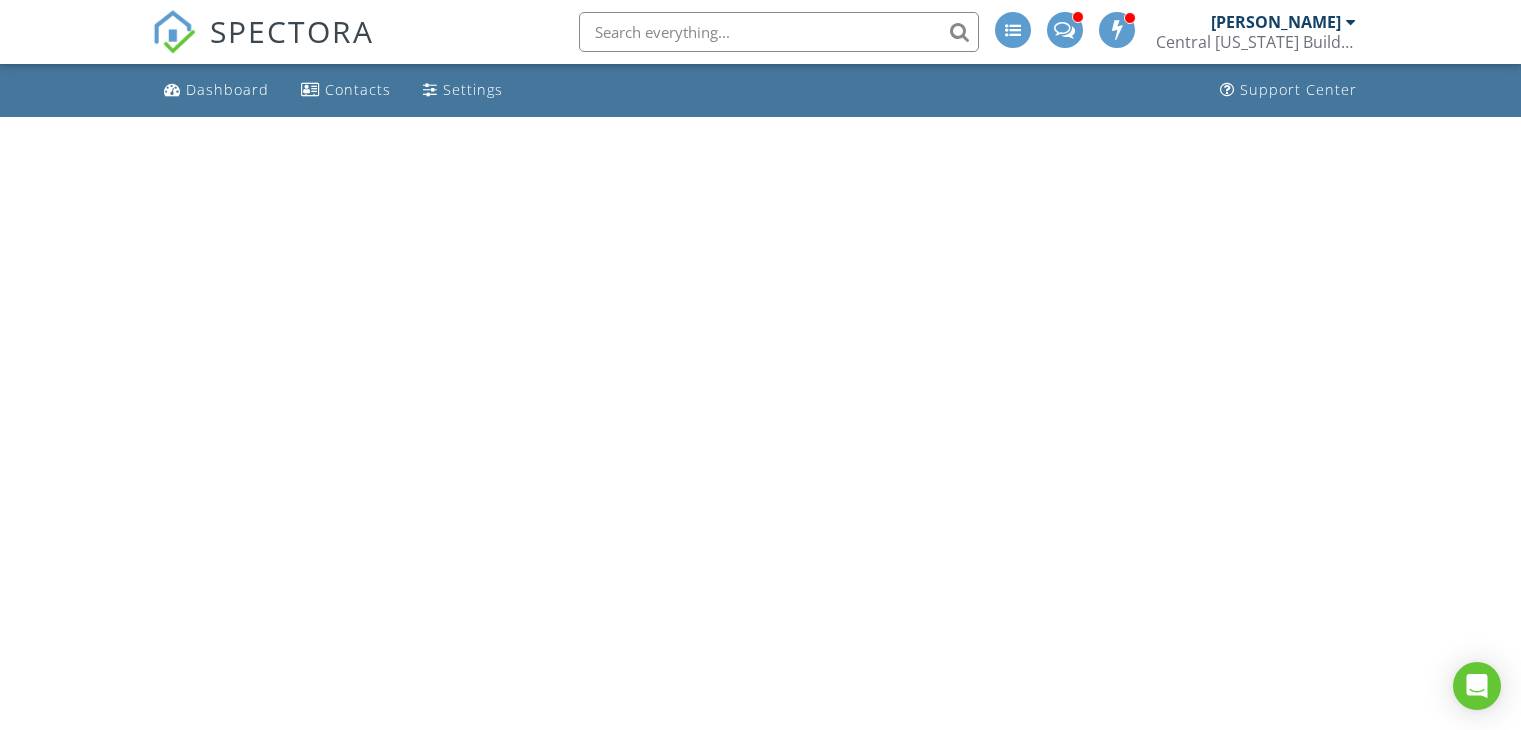 scroll, scrollTop: 0, scrollLeft: 0, axis: both 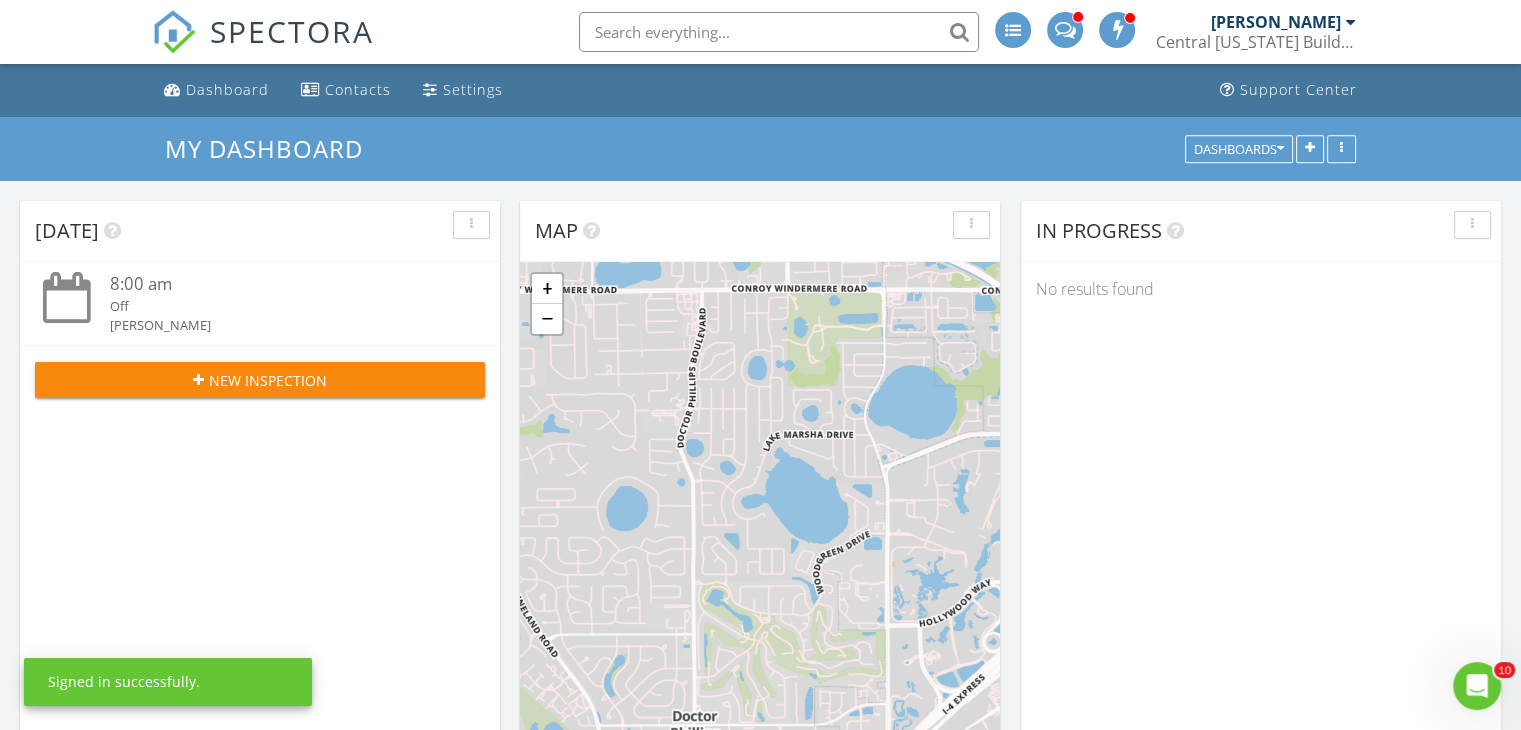 click at bounding box center [779, 32] 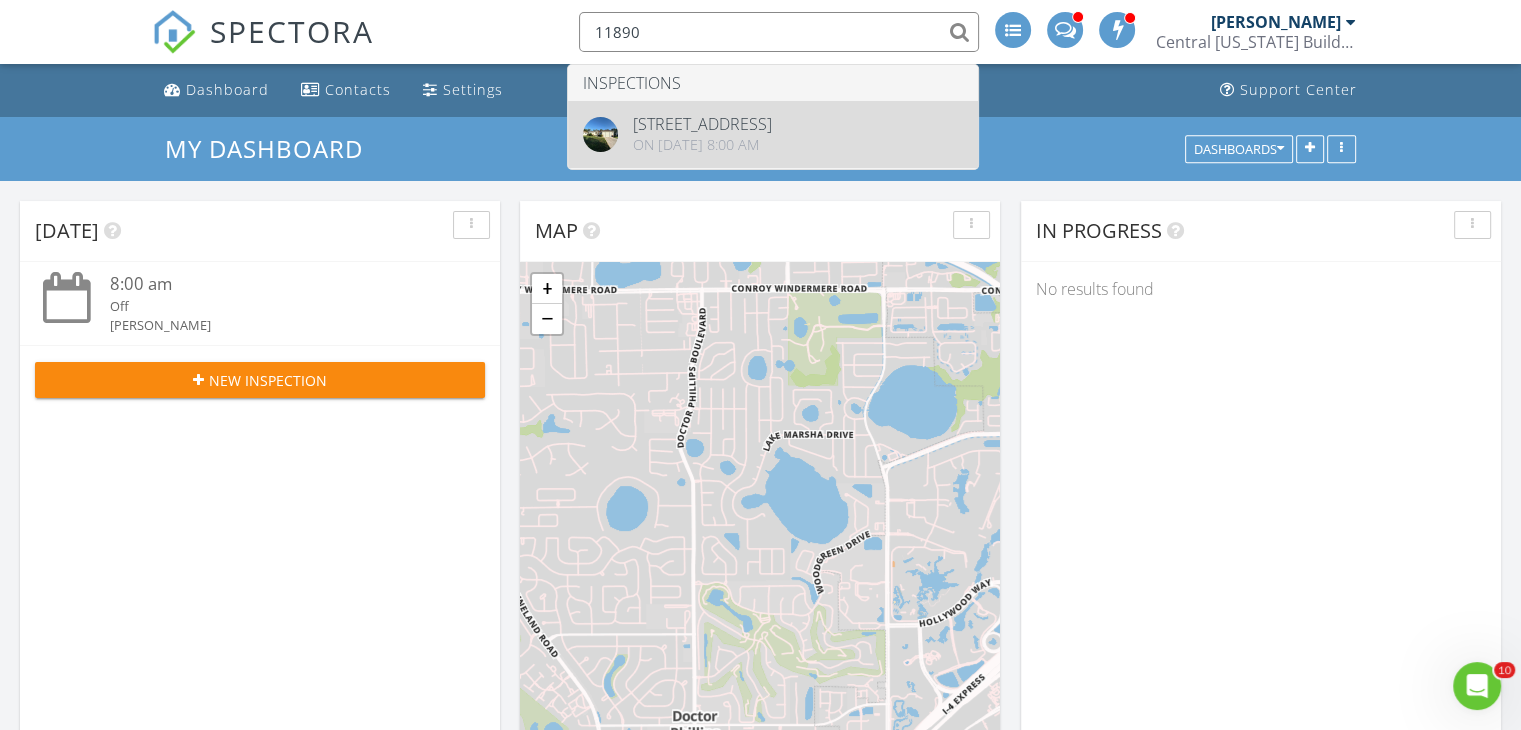 type on "11890" 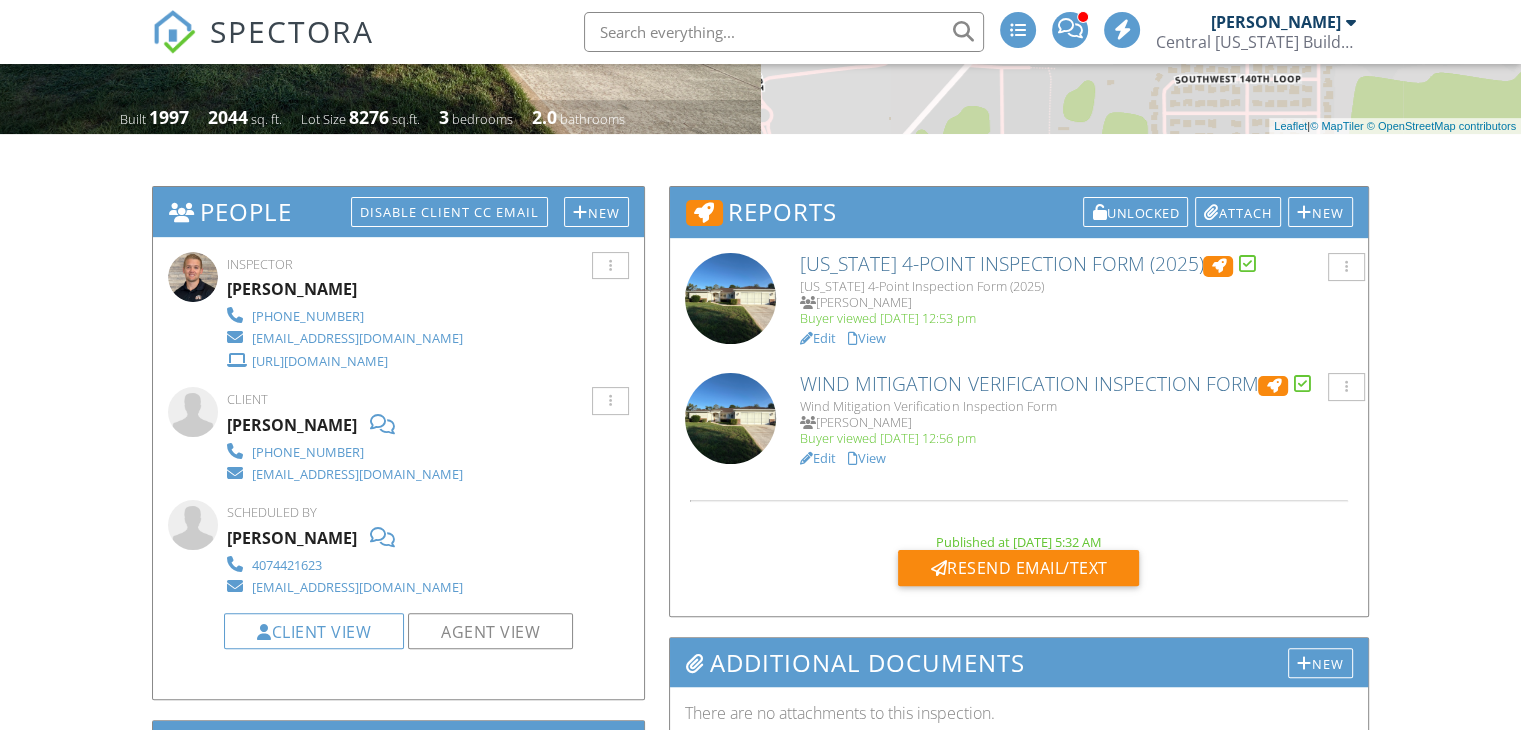 scroll, scrollTop: 400, scrollLeft: 0, axis: vertical 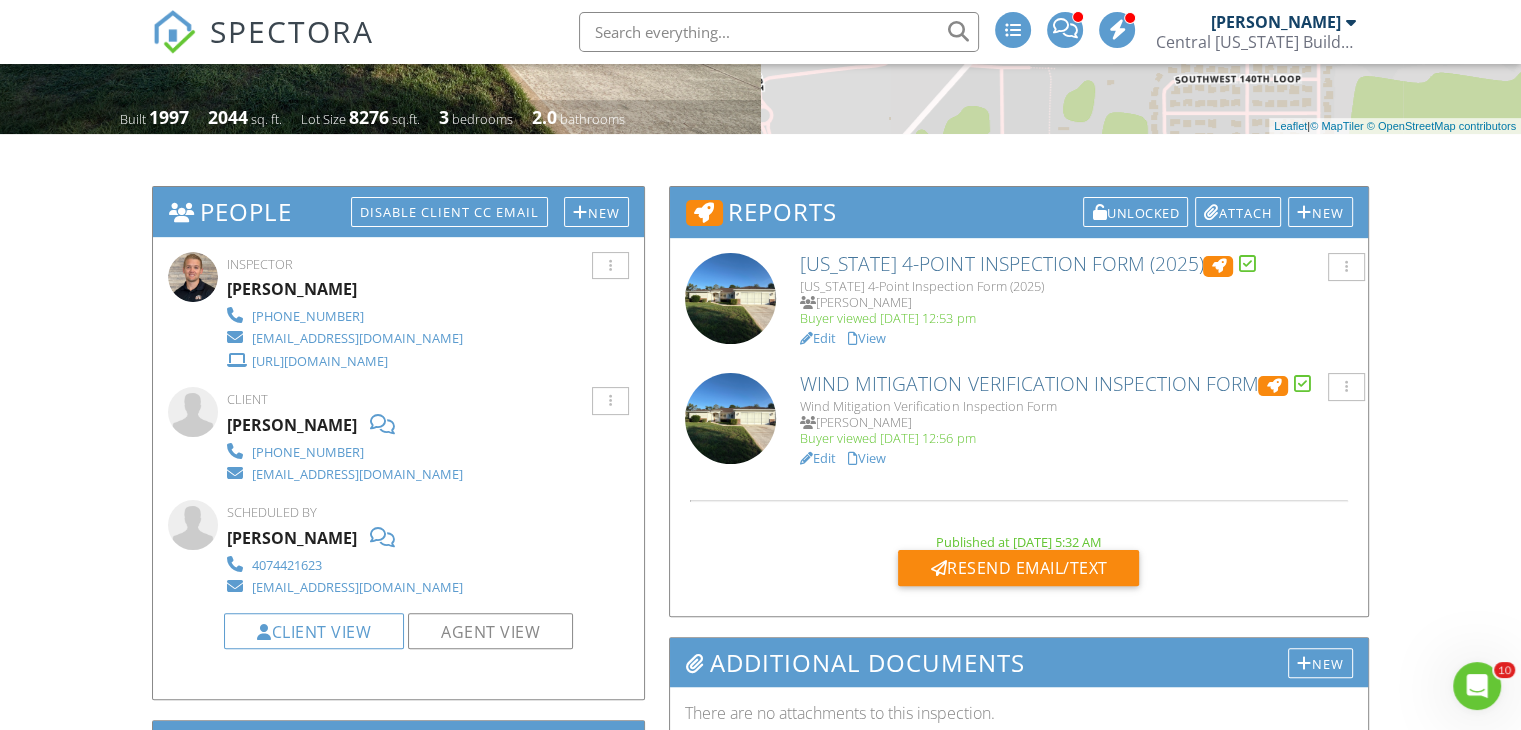 click on "Edit" at bounding box center [818, 338] 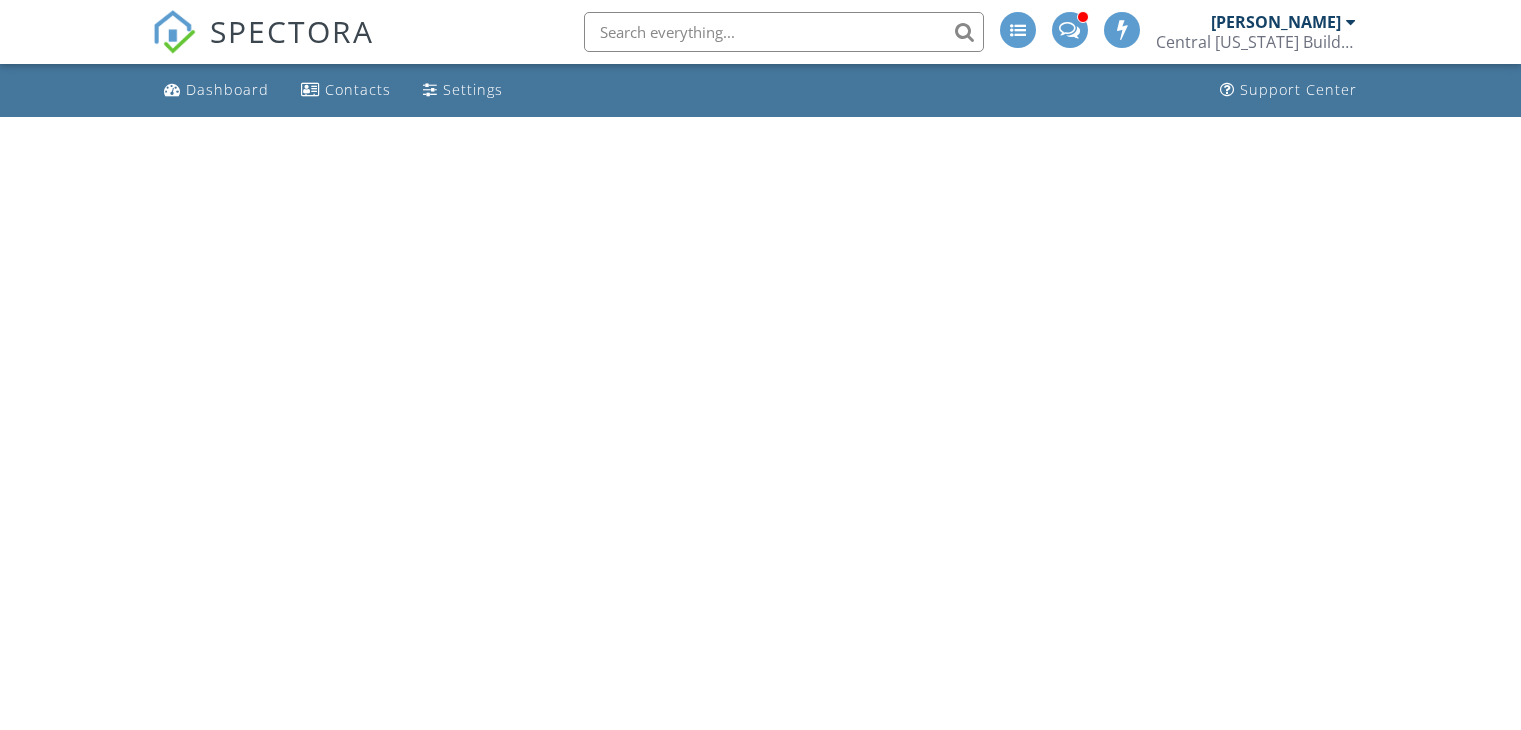scroll, scrollTop: 0, scrollLeft: 0, axis: both 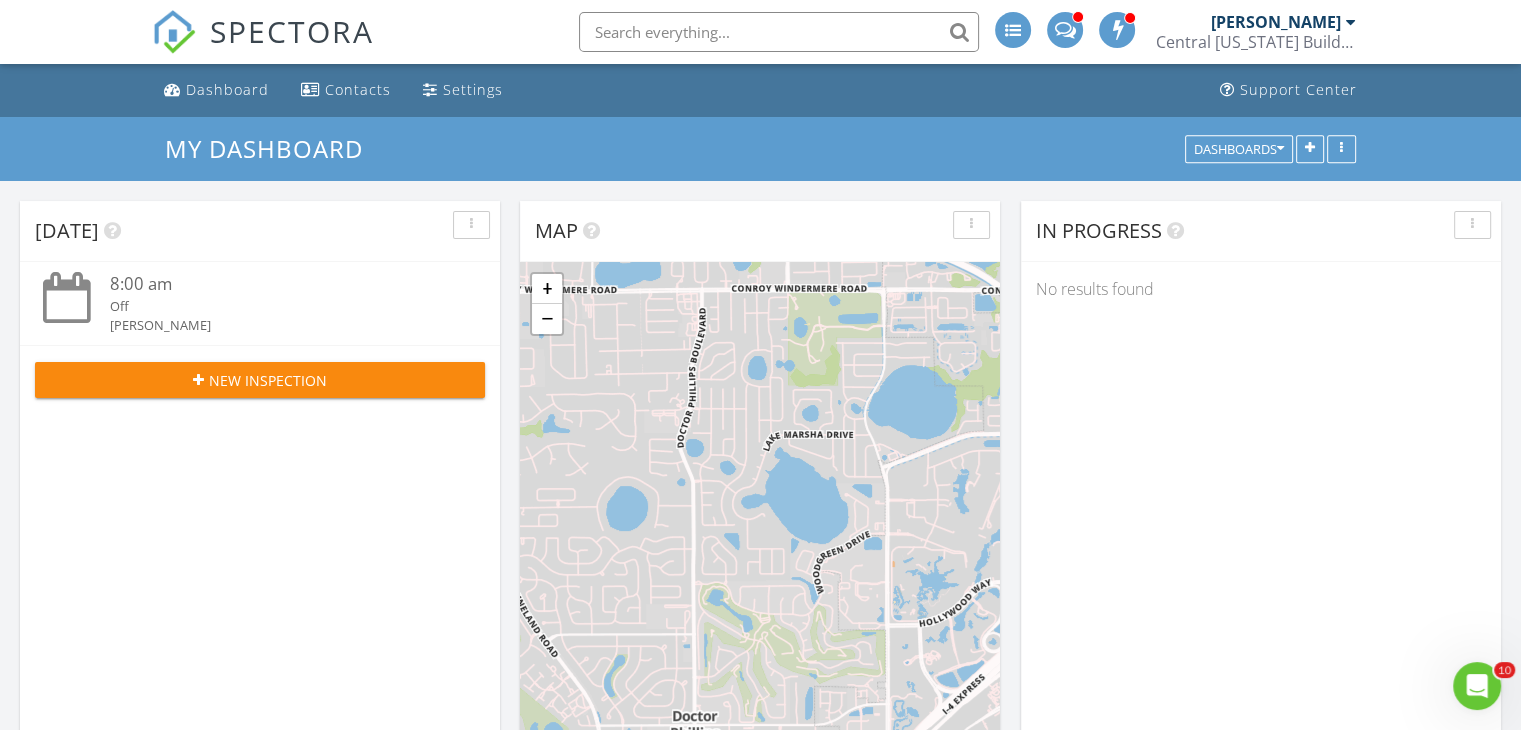 click at bounding box center (779, 32) 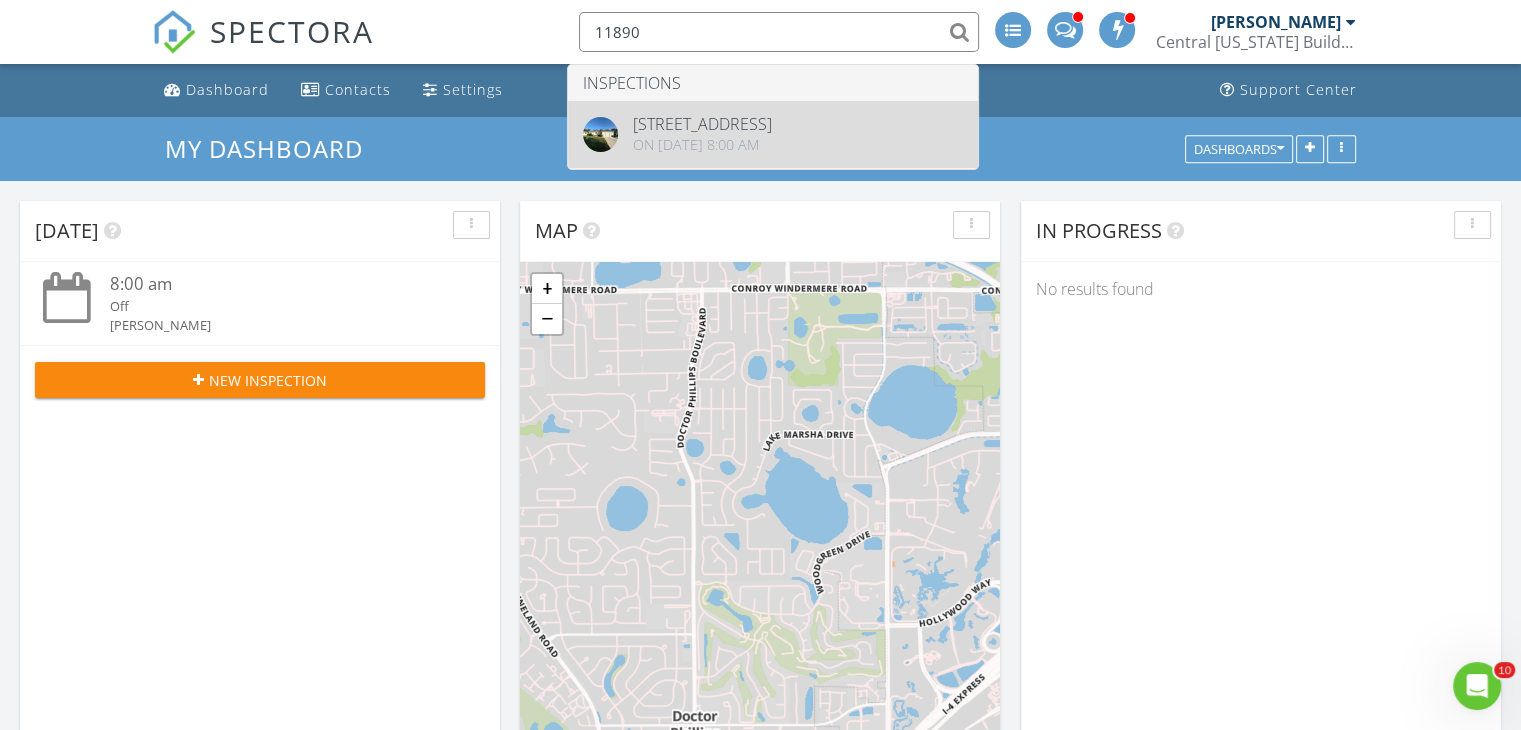 type on "11890" 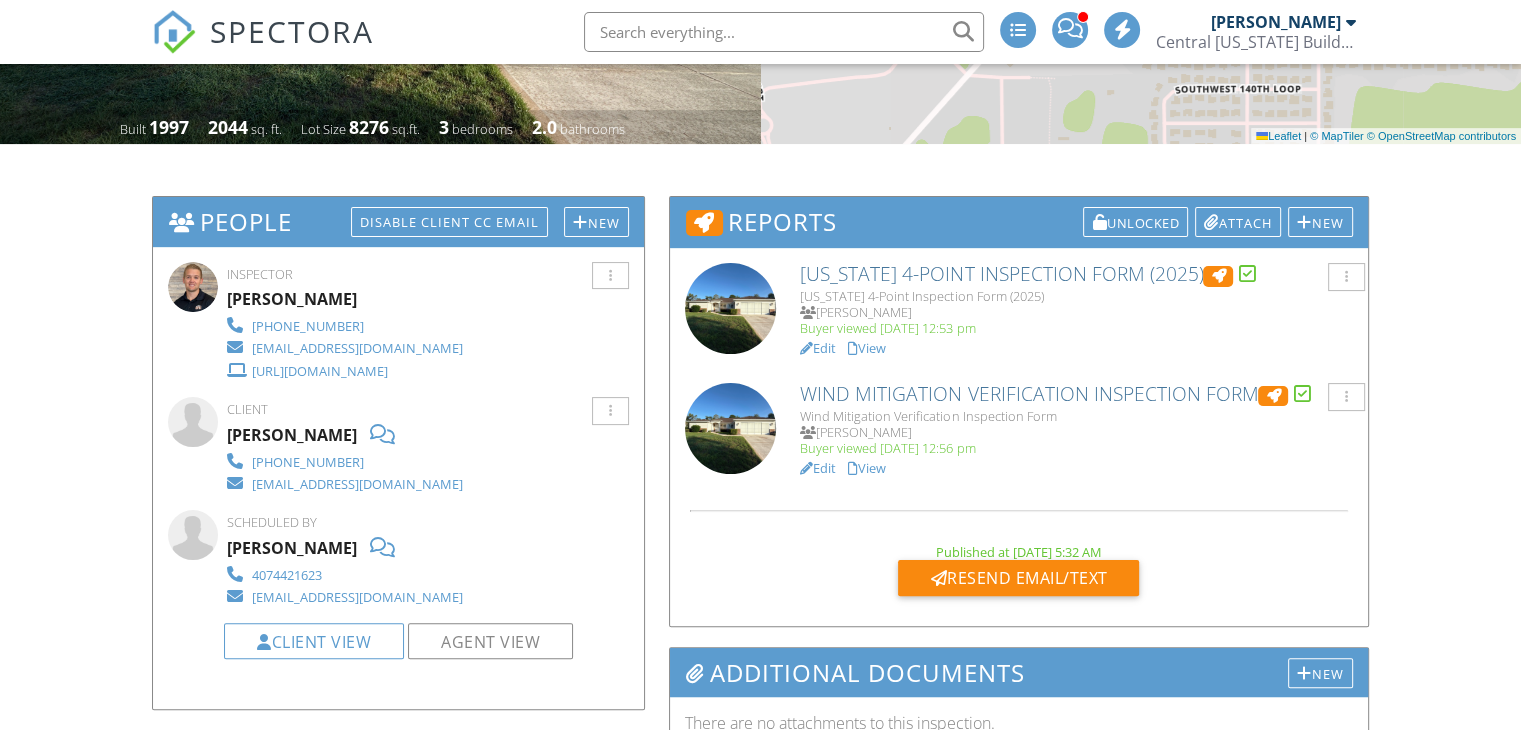 scroll, scrollTop: 400, scrollLeft: 0, axis: vertical 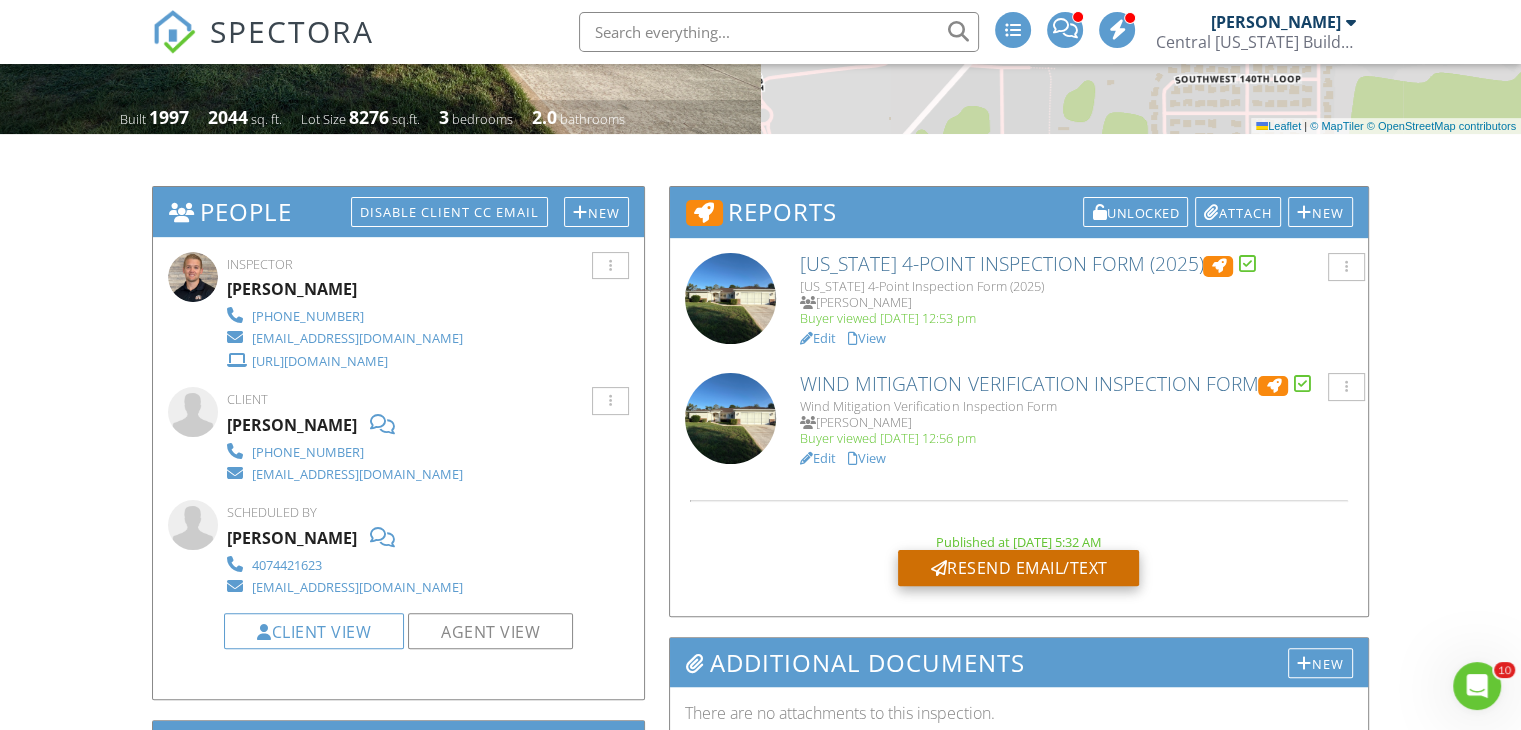 click on "Resend Email/Text" at bounding box center (1018, 568) 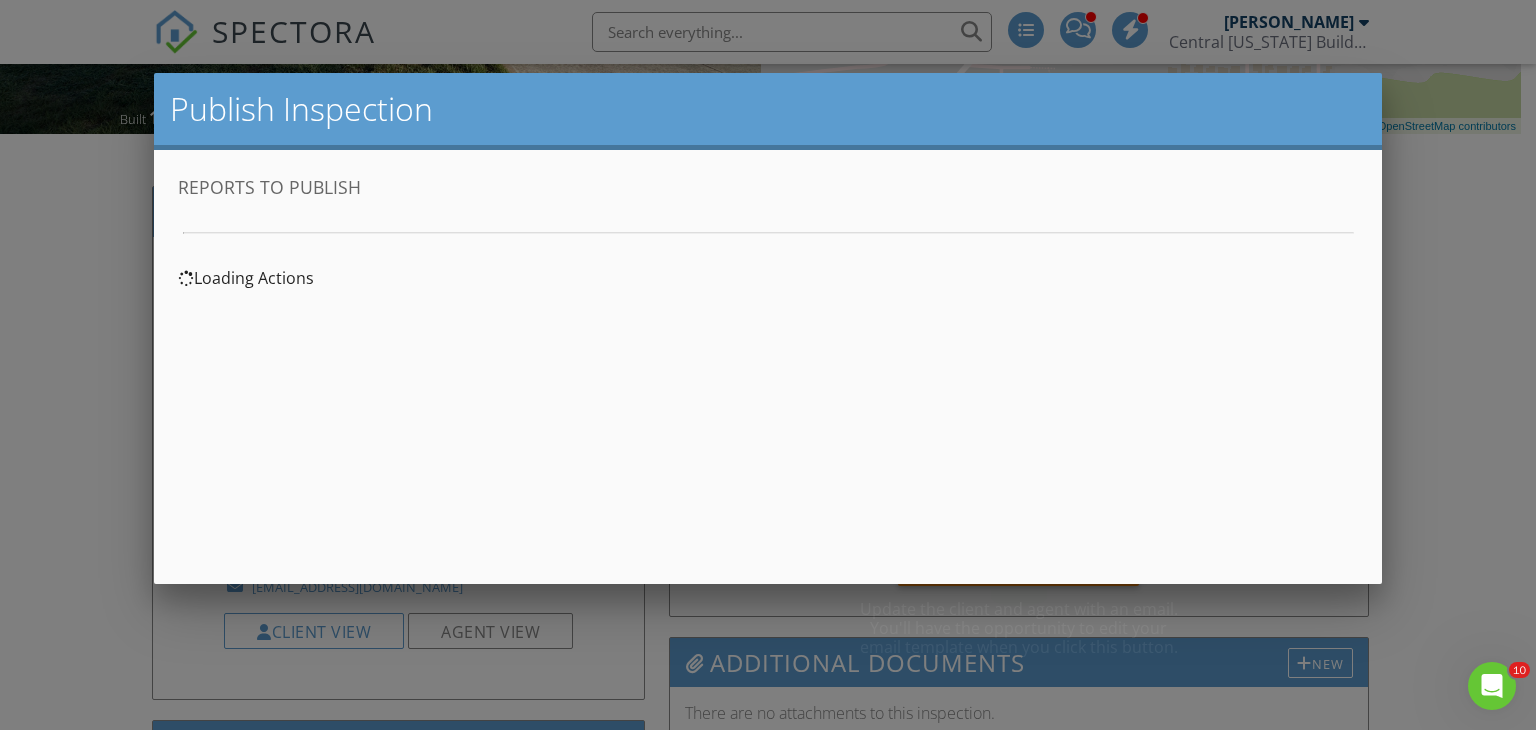 scroll, scrollTop: 0, scrollLeft: 0, axis: both 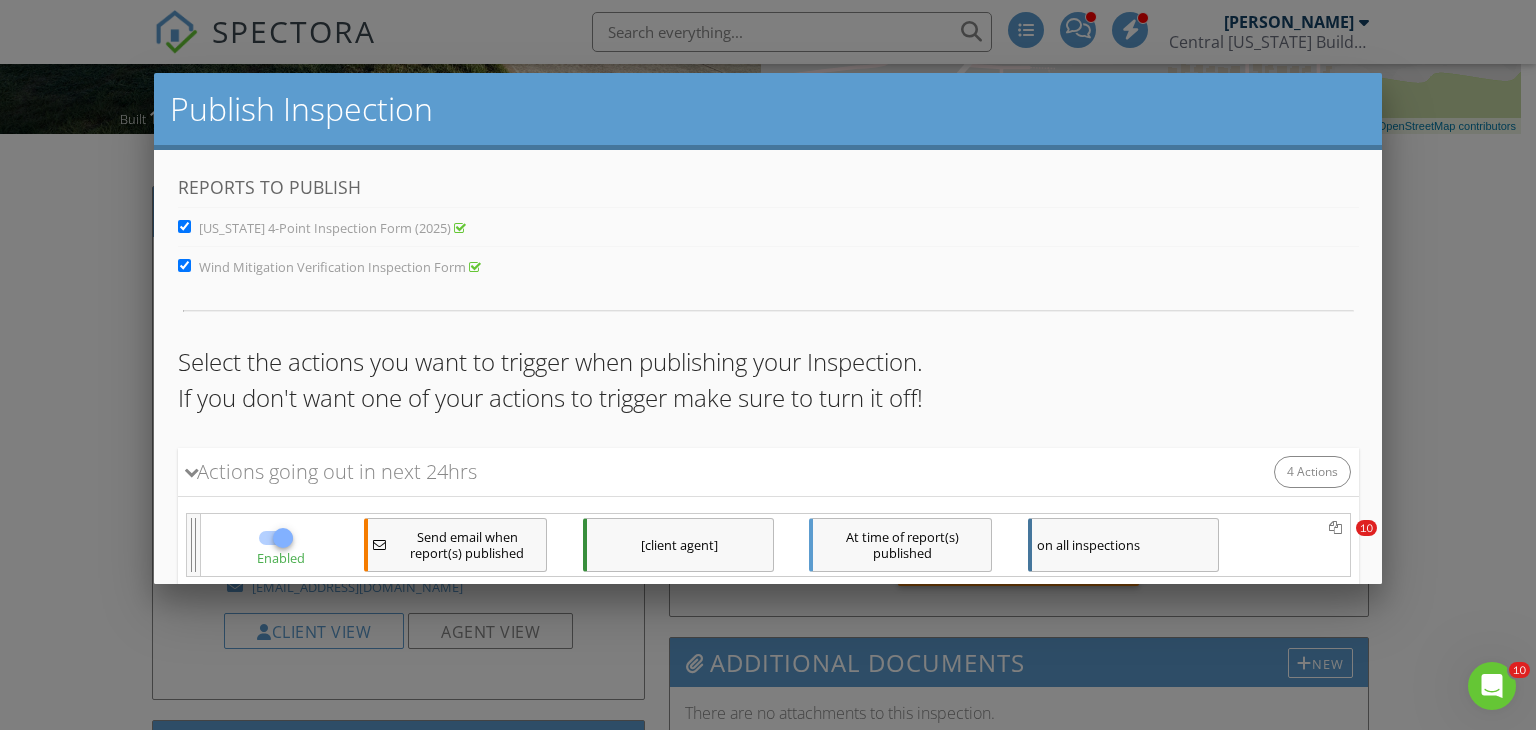 click on "Wind Mitigation Verification Inspection Form" at bounding box center (183, 265) 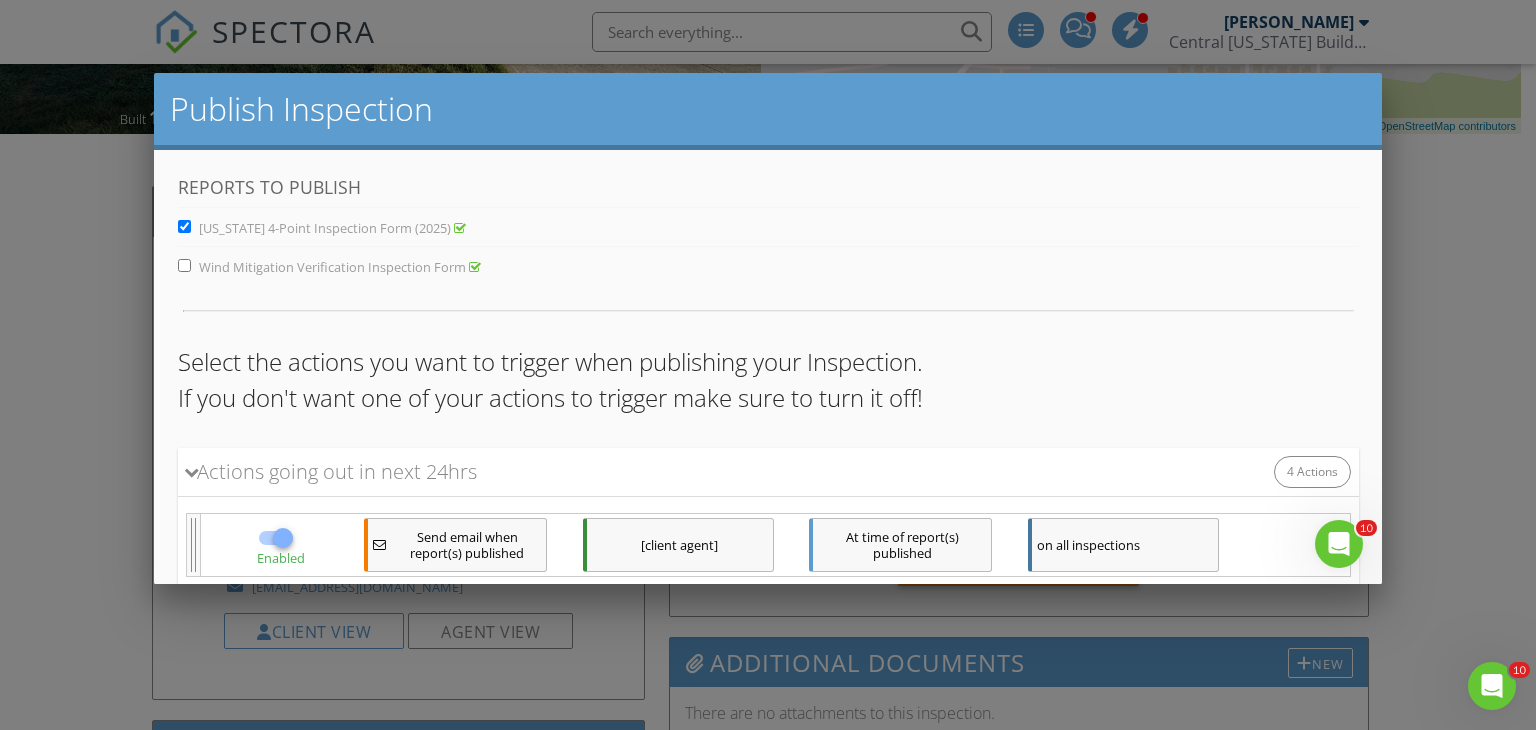 scroll, scrollTop: 0, scrollLeft: 0, axis: both 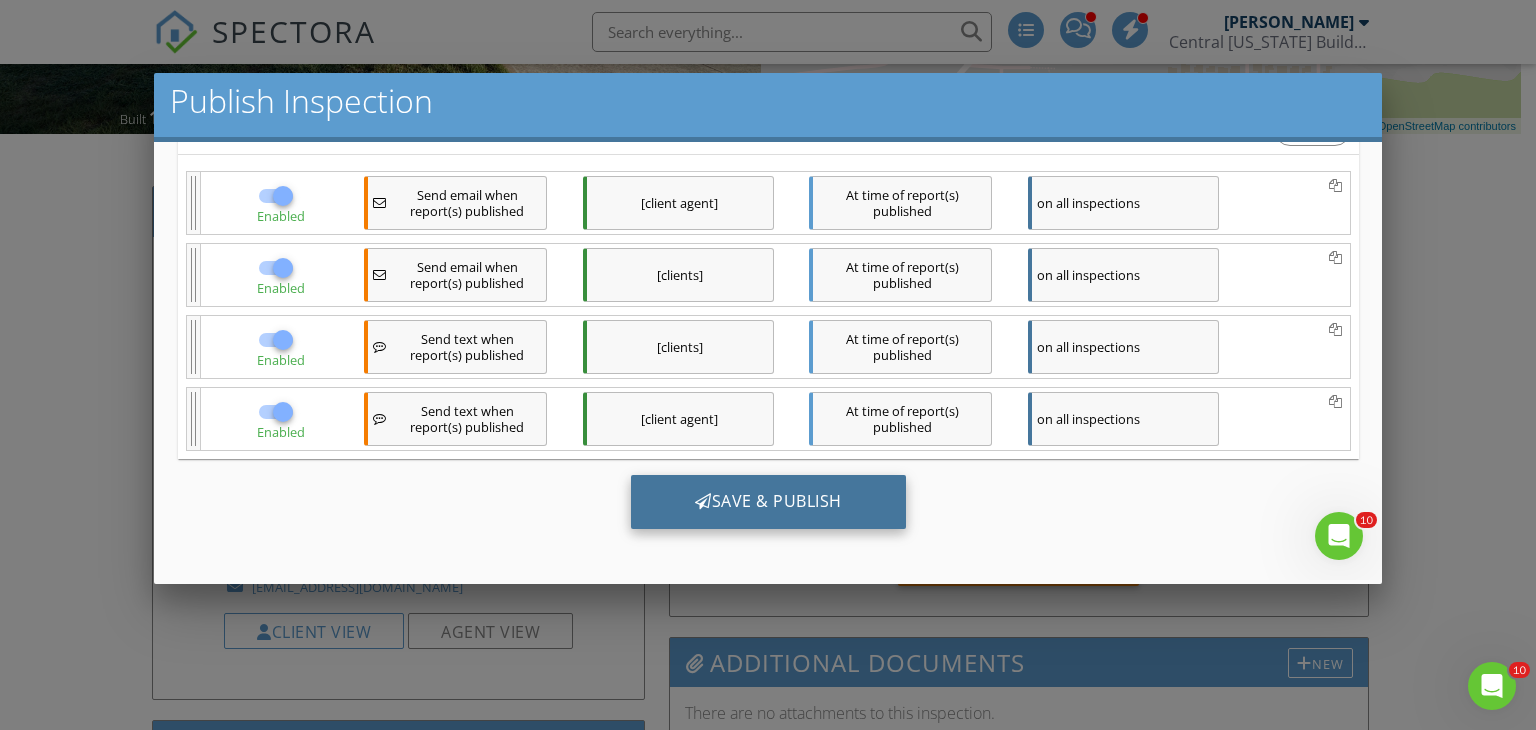 click on "Save & Publish" at bounding box center [767, 502] 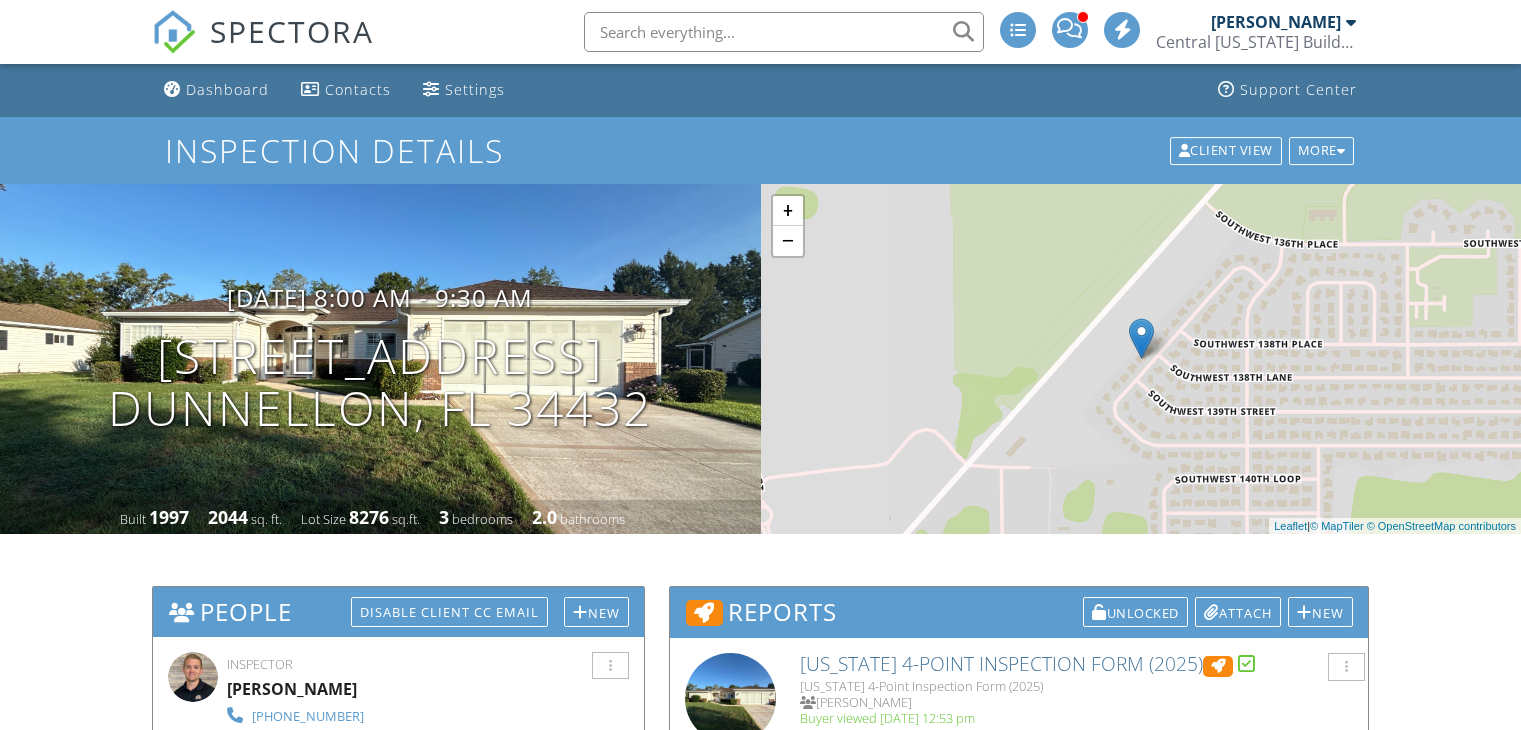 scroll, scrollTop: 0, scrollLeft: 0, axis: both 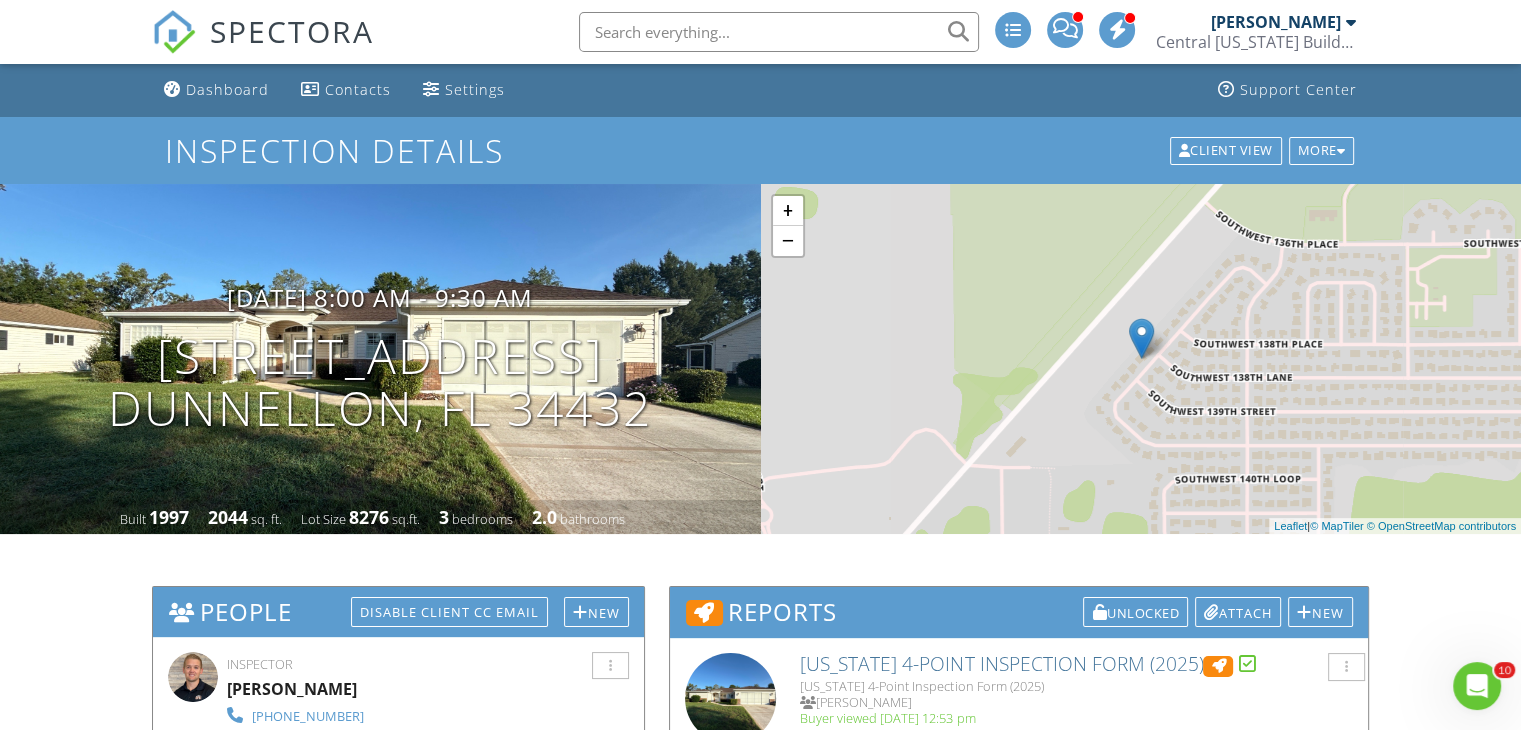 click on "Central [US_STATE] Building Inspectors" at bounding box center (1256, 42) 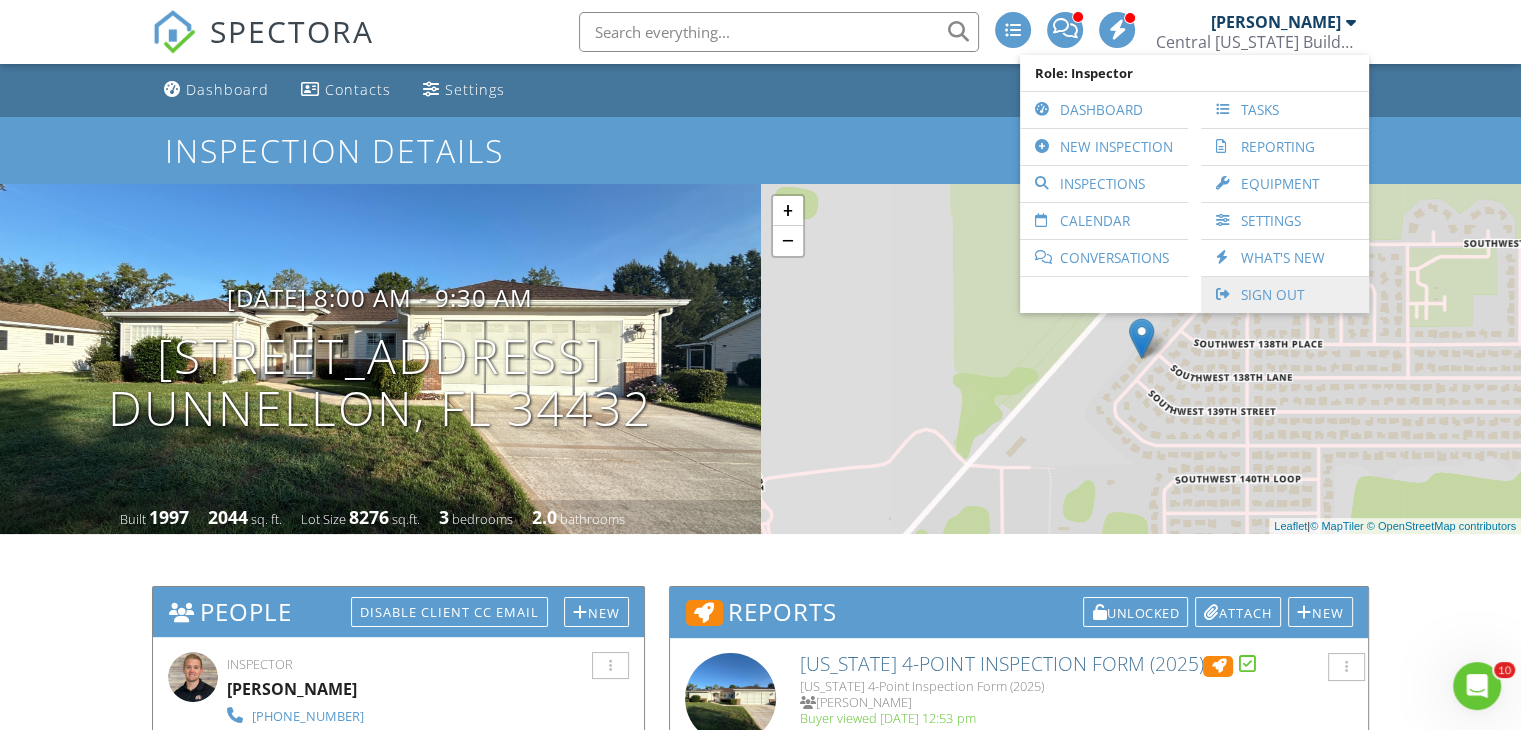 click on "Sign Out" at bounding box center (1285, 295) 